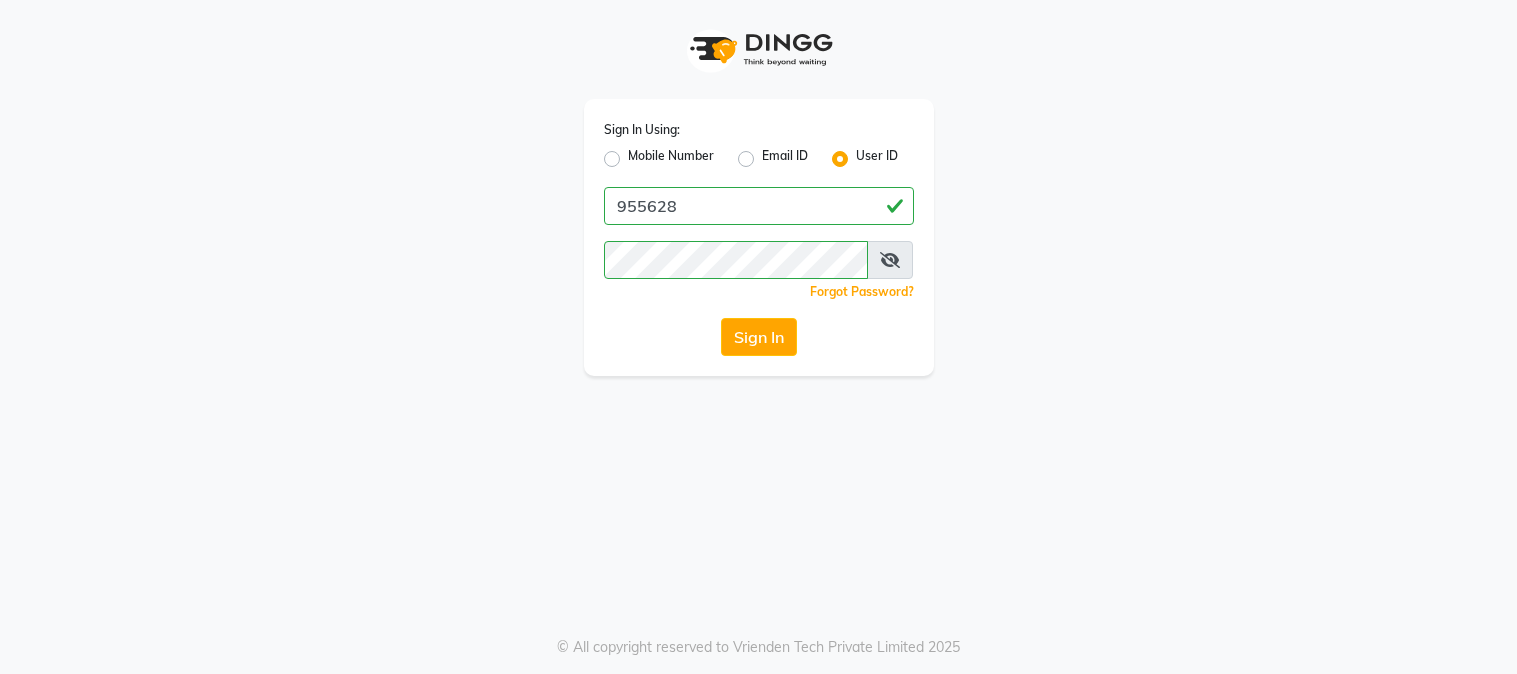 scroll, scrollTop: 0, scrollLeft: 0, axis: both 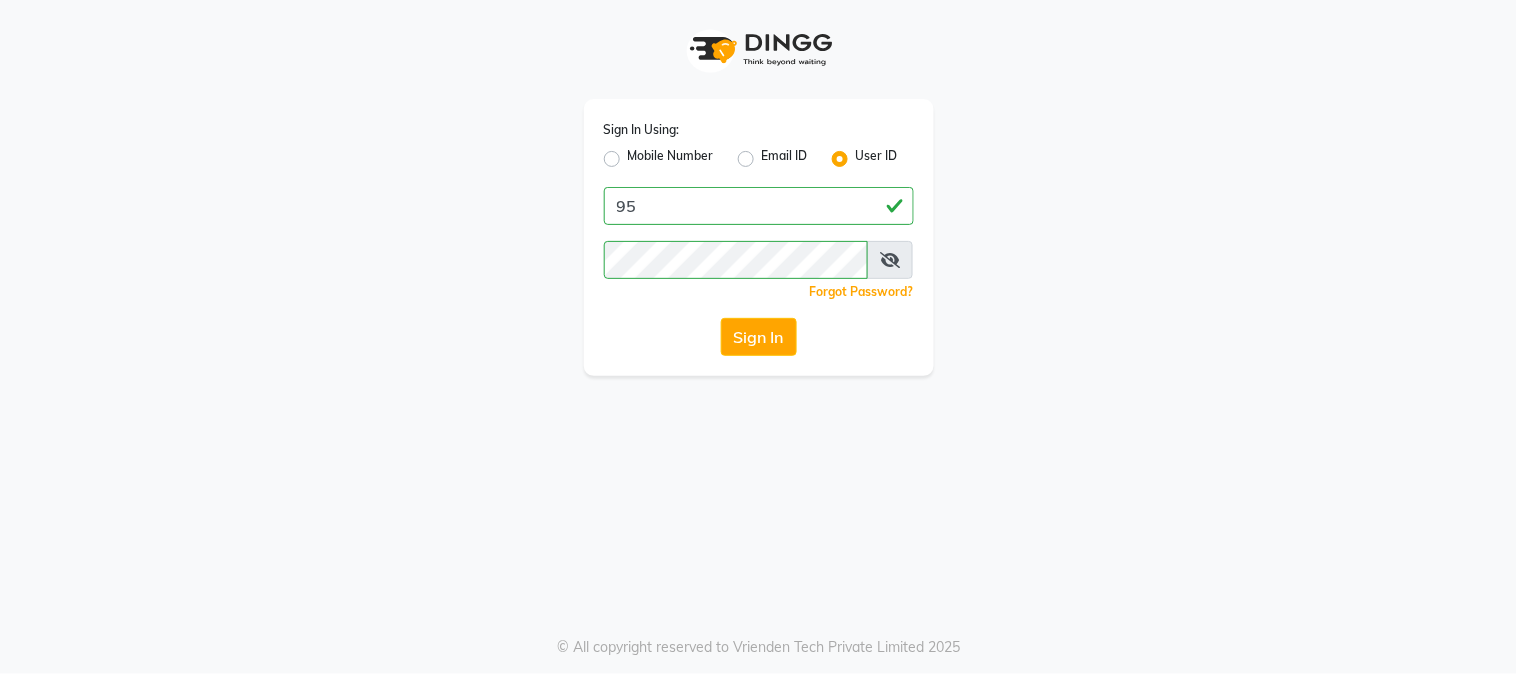 type on "9" 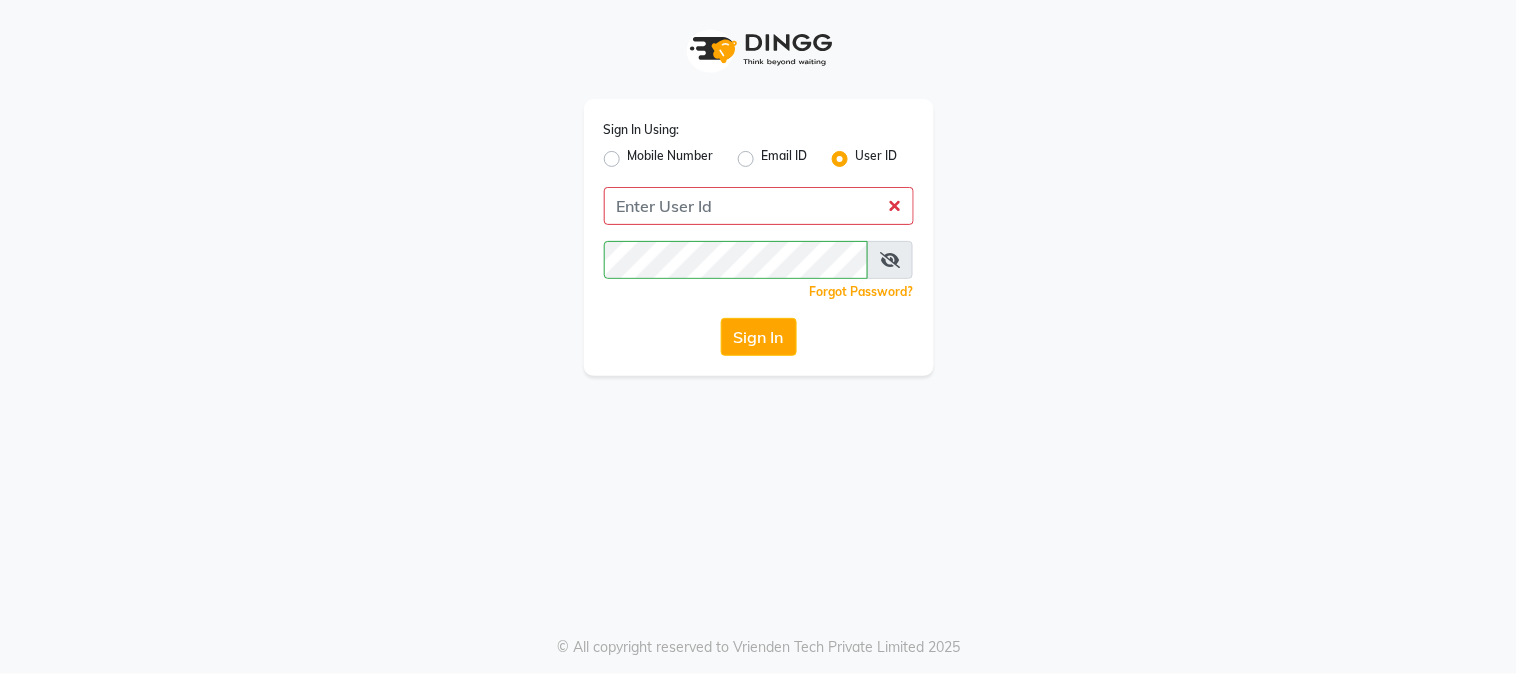 type on "g" 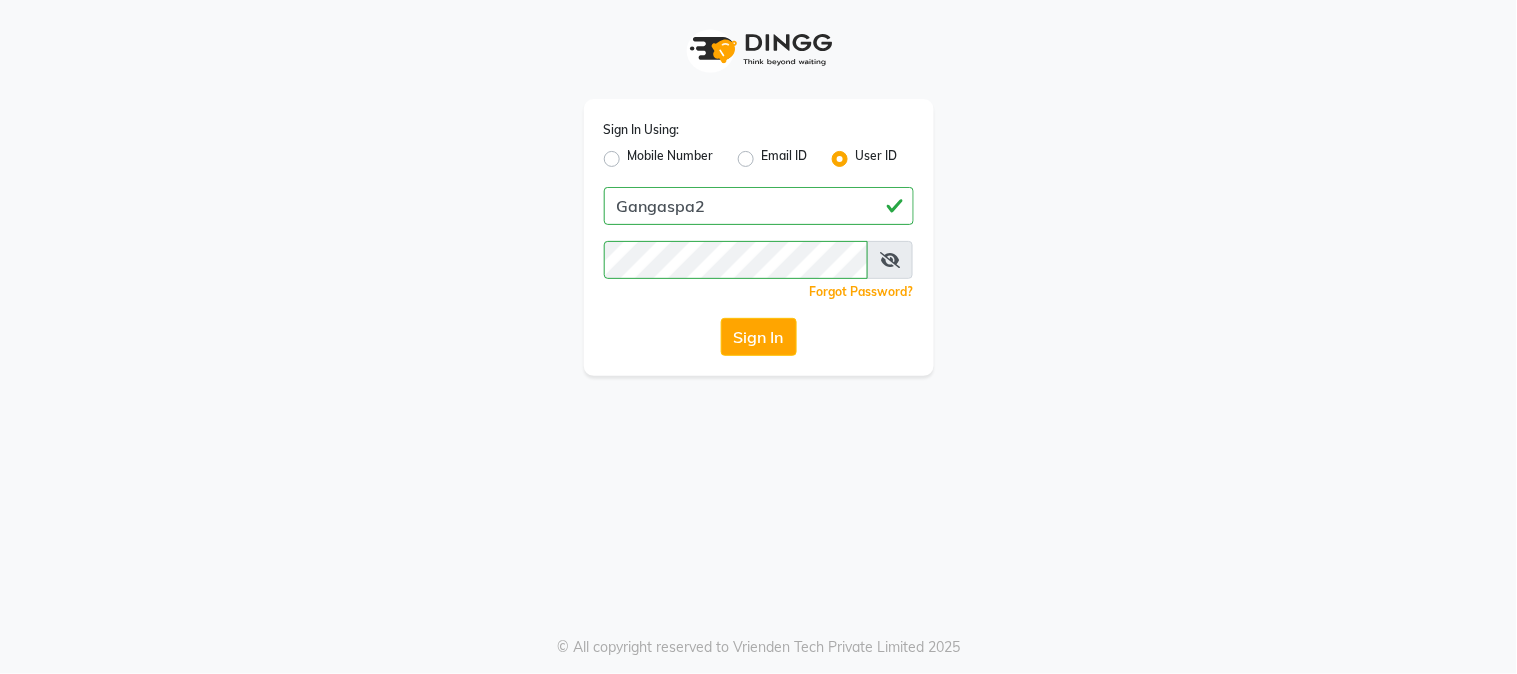 type on "Gangaspa2" 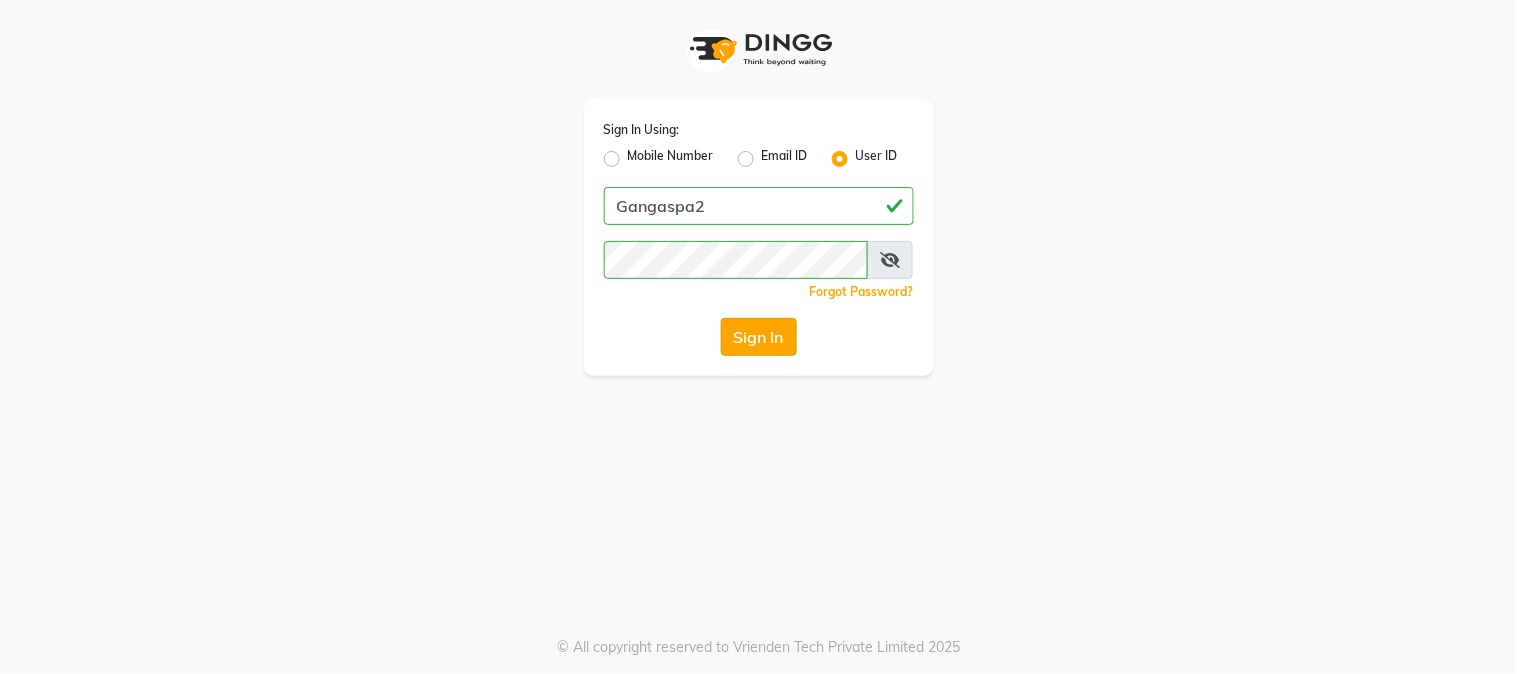 click on "Sign In" 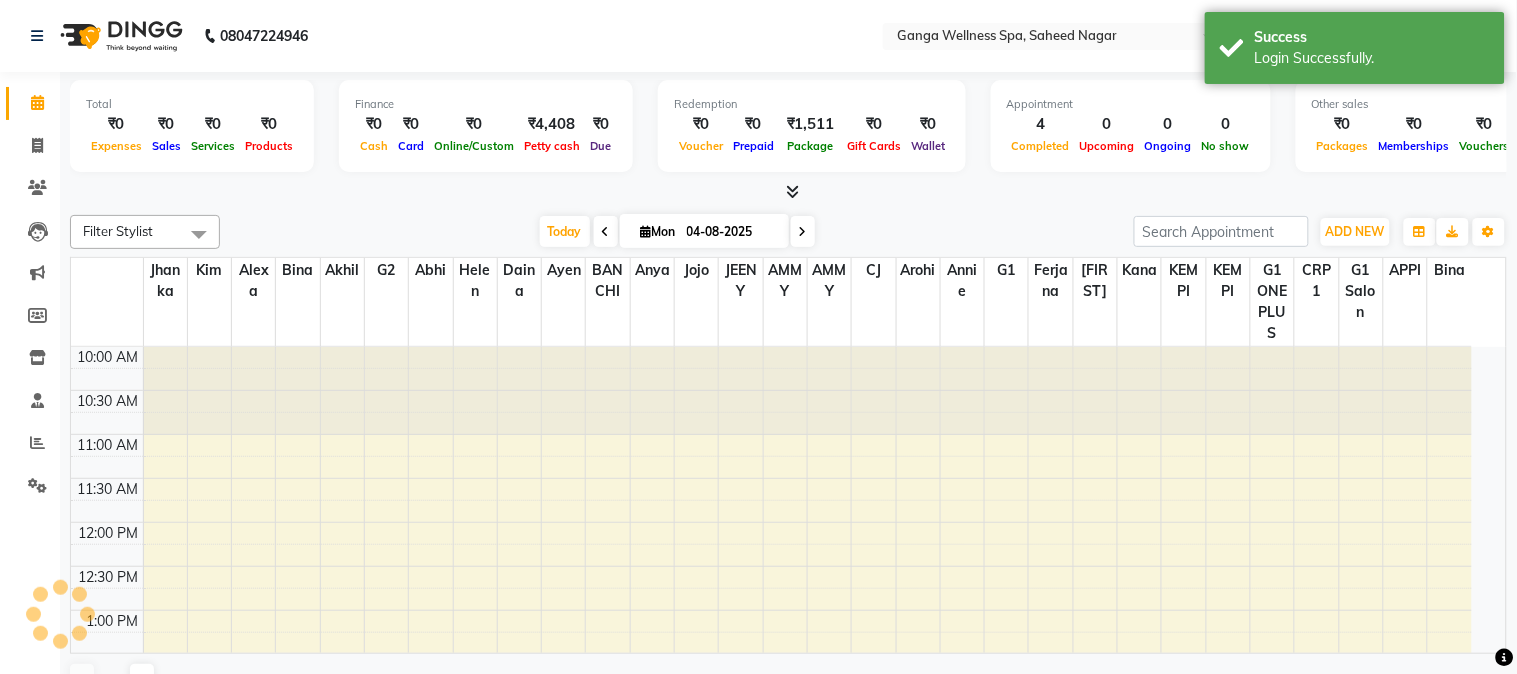 select on "en" 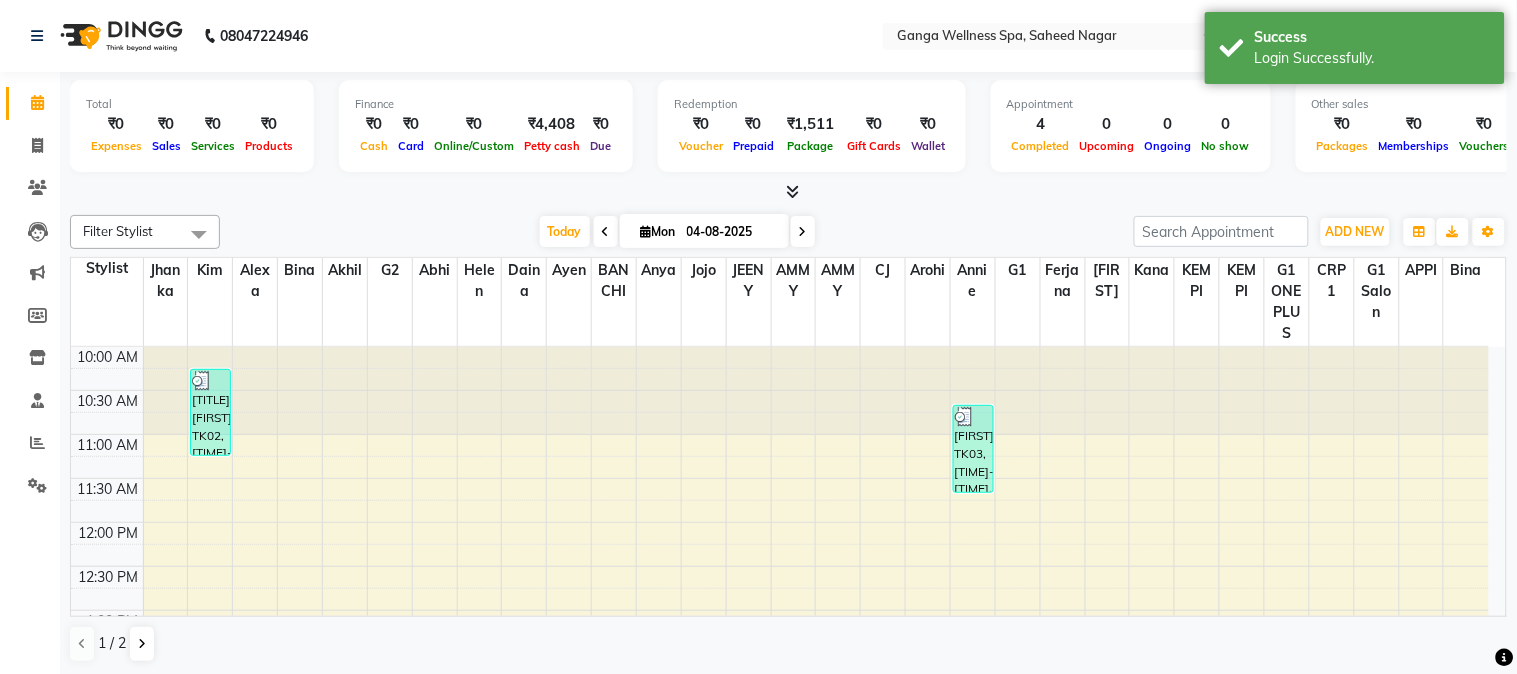 scroll, scrollTop: 0, scrollLeft: 0, axis: both 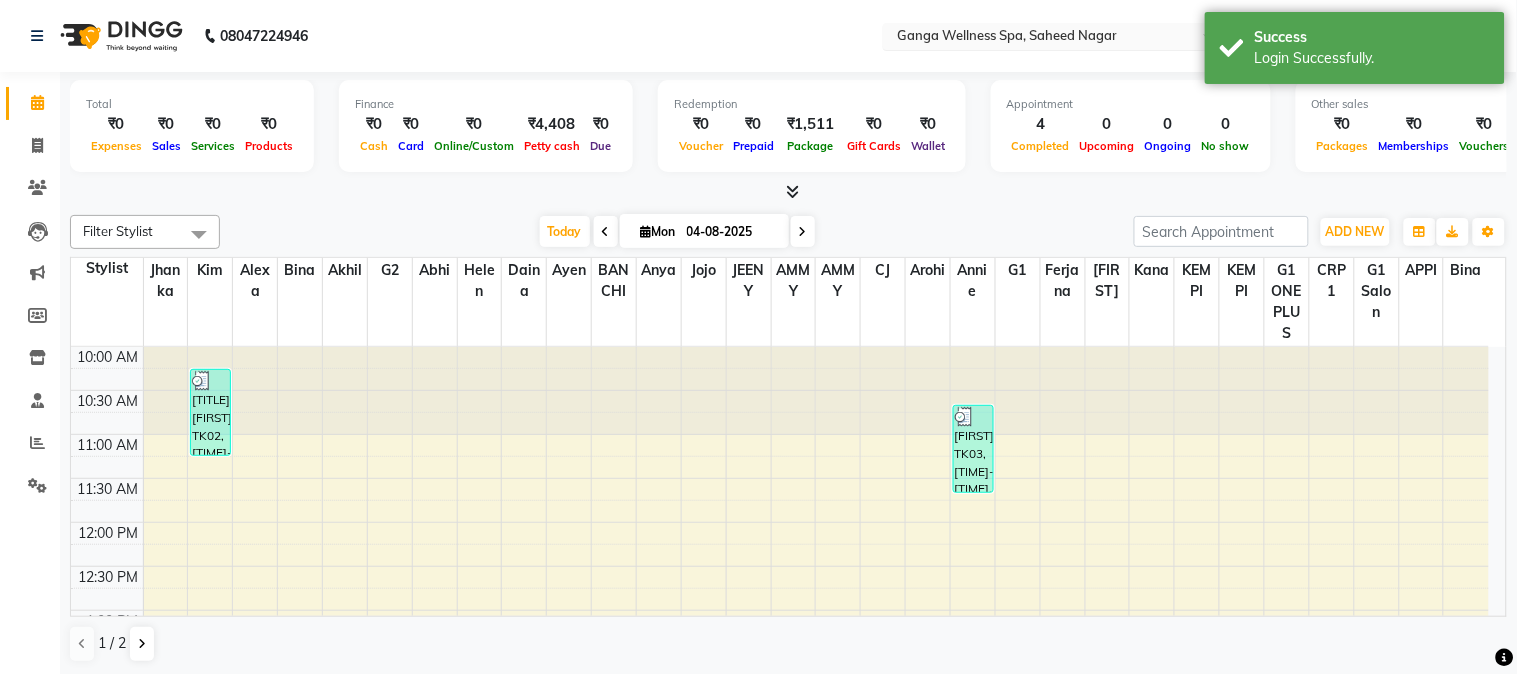 click at bounding box center [1038, 38] 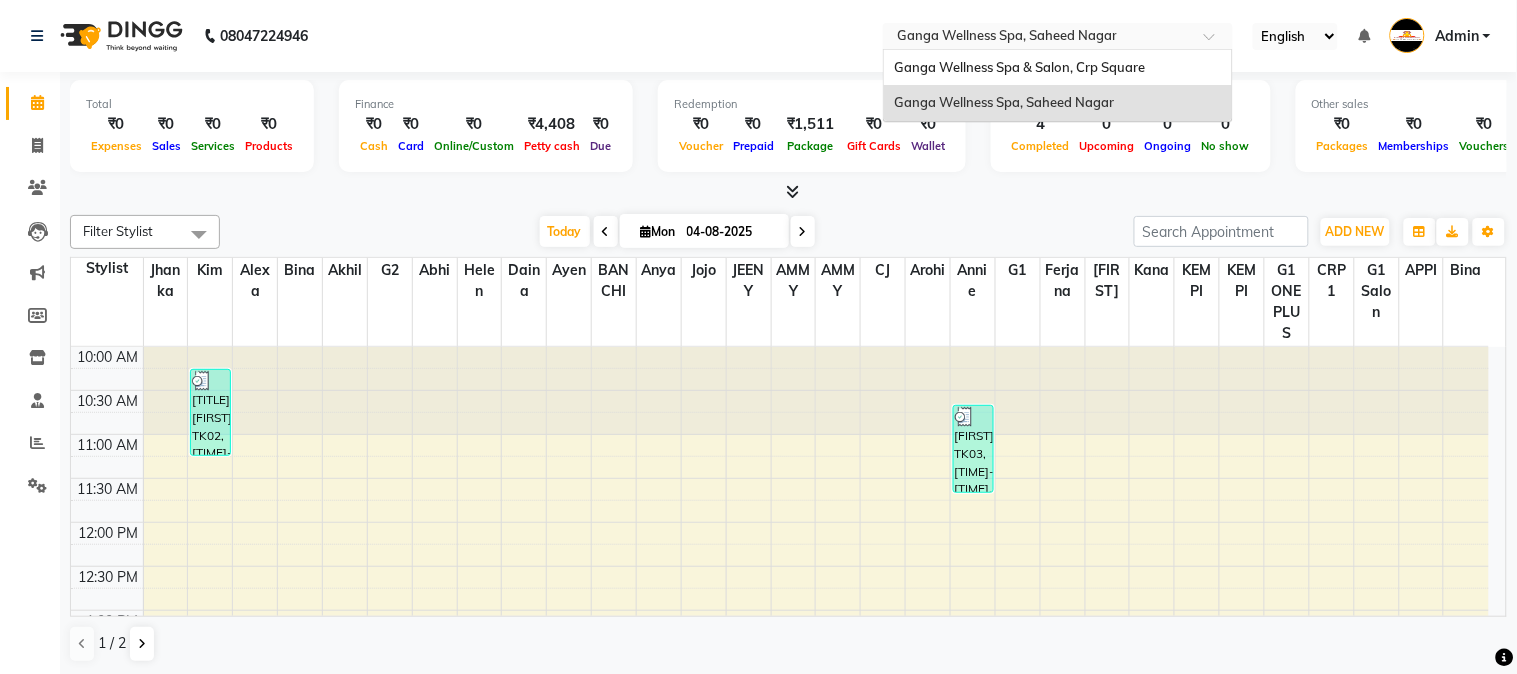 click at bounding box center [1038, 38] 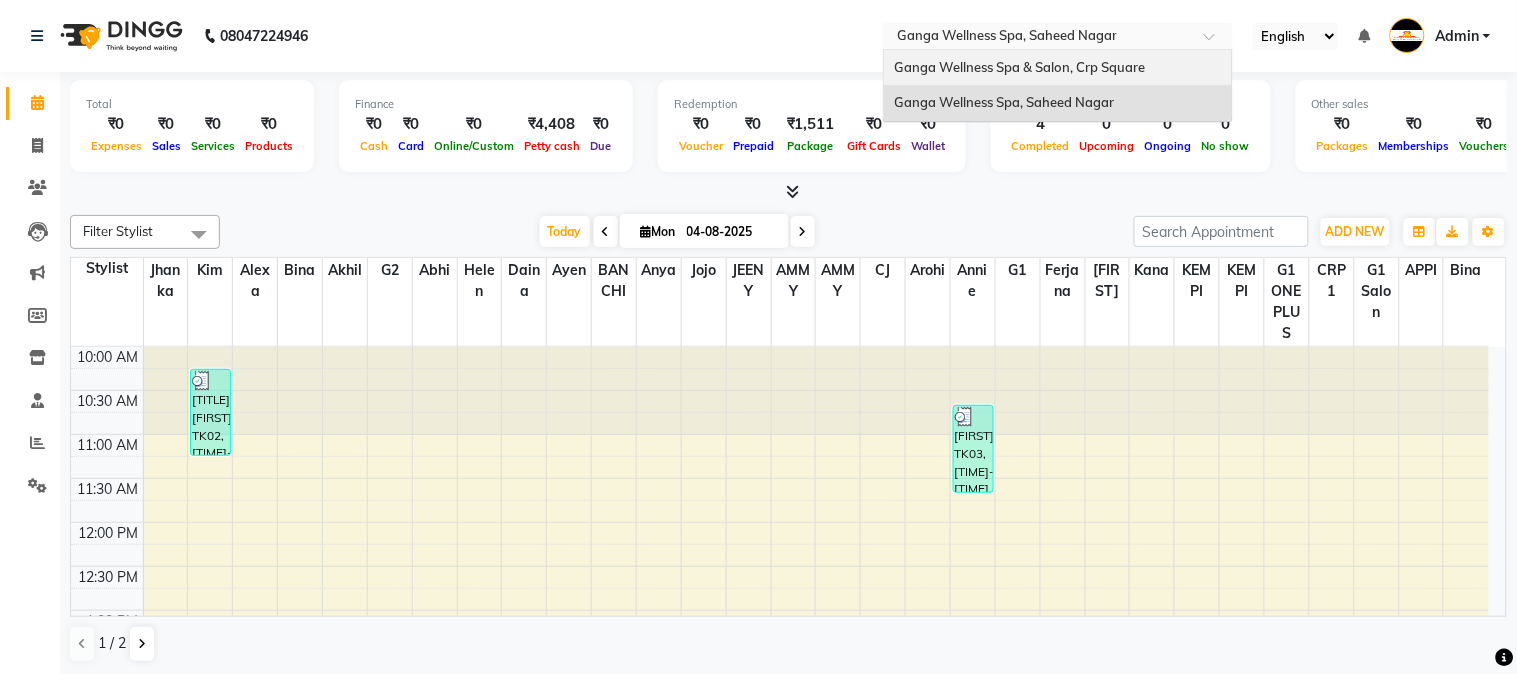 click on "Ganga Wellness Spa & Salon, Crp Square" at bounding box center [1019, 67] 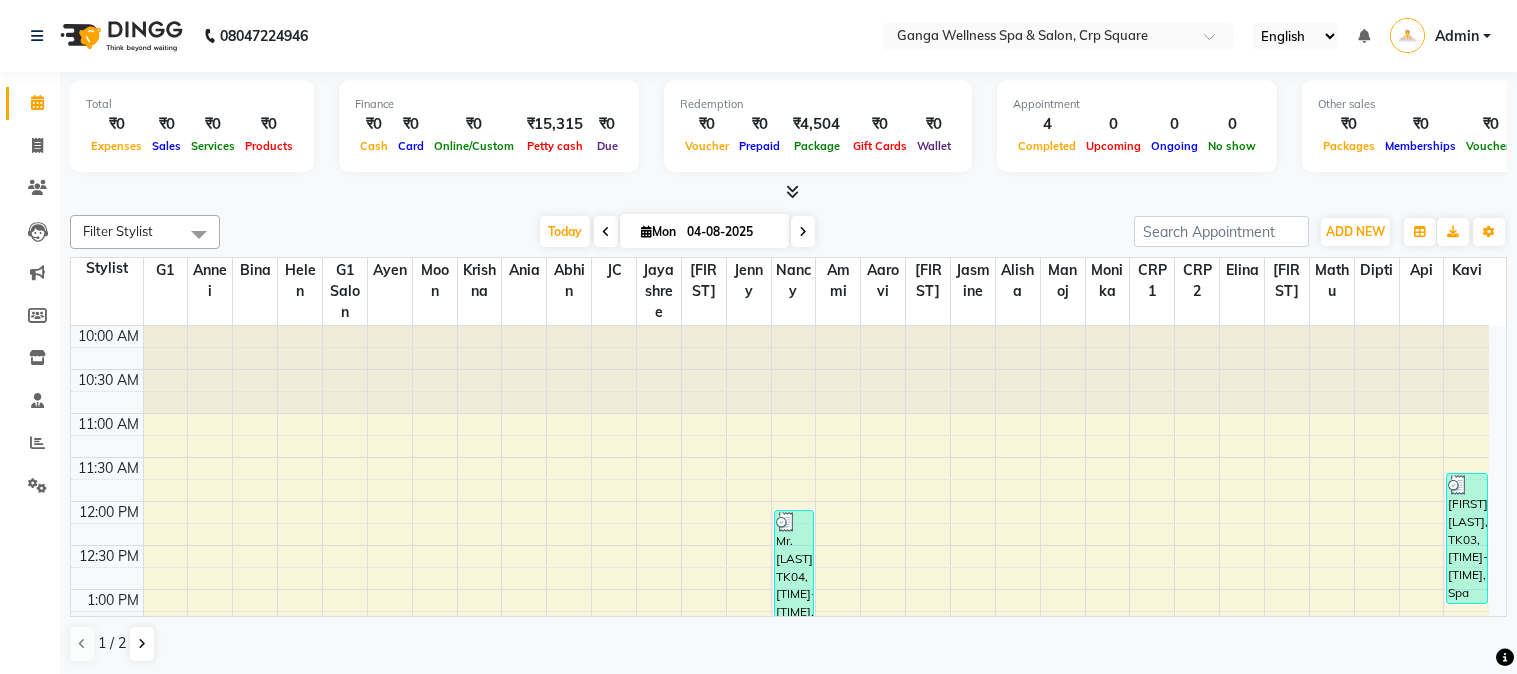 scroll, scrollTop: 0, scrollLeft: 0, axis: both 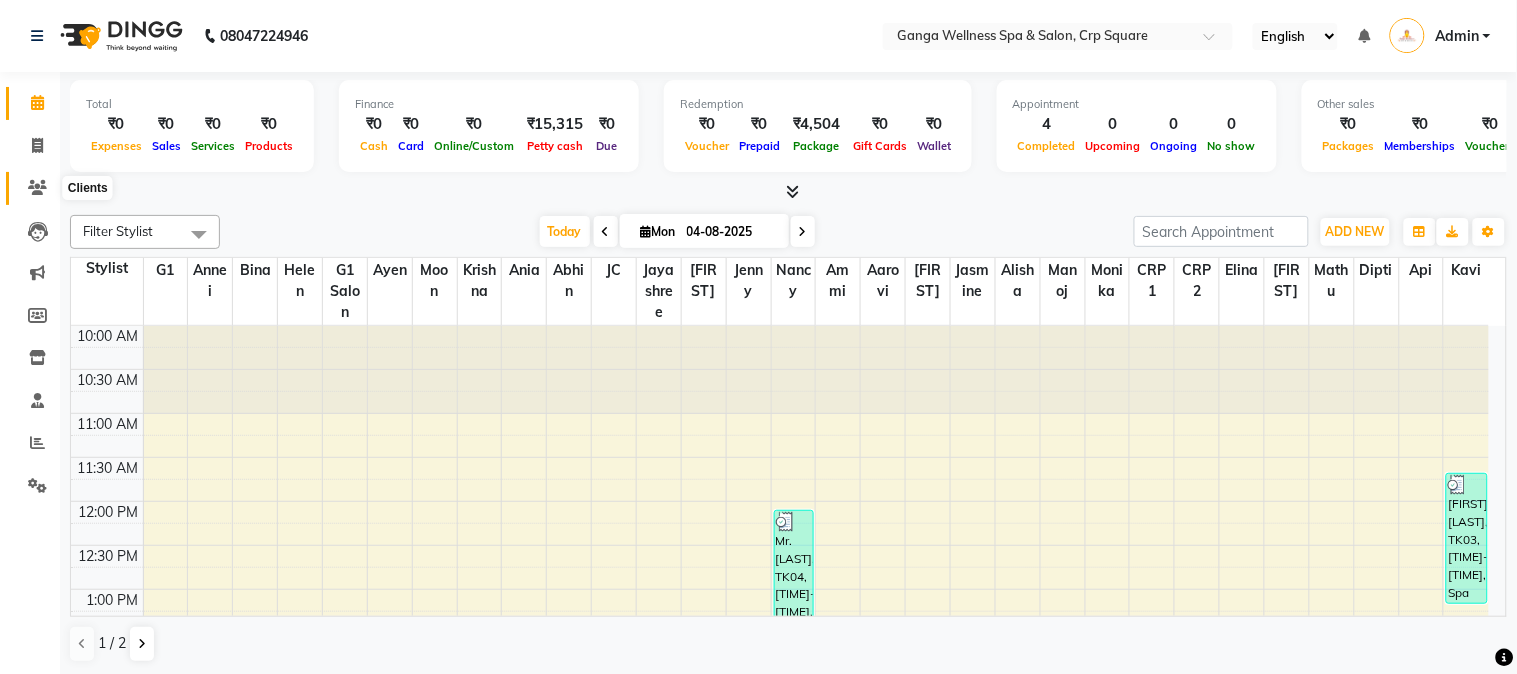 click 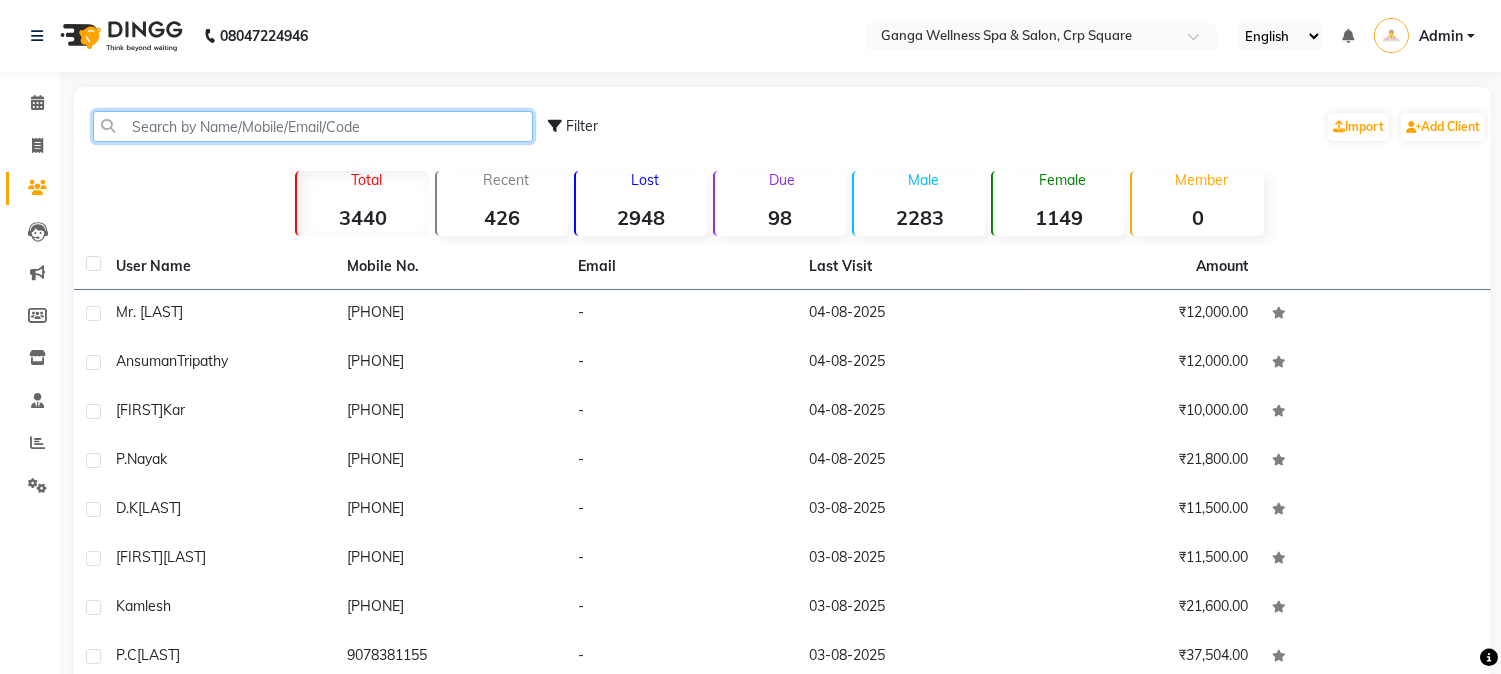 click 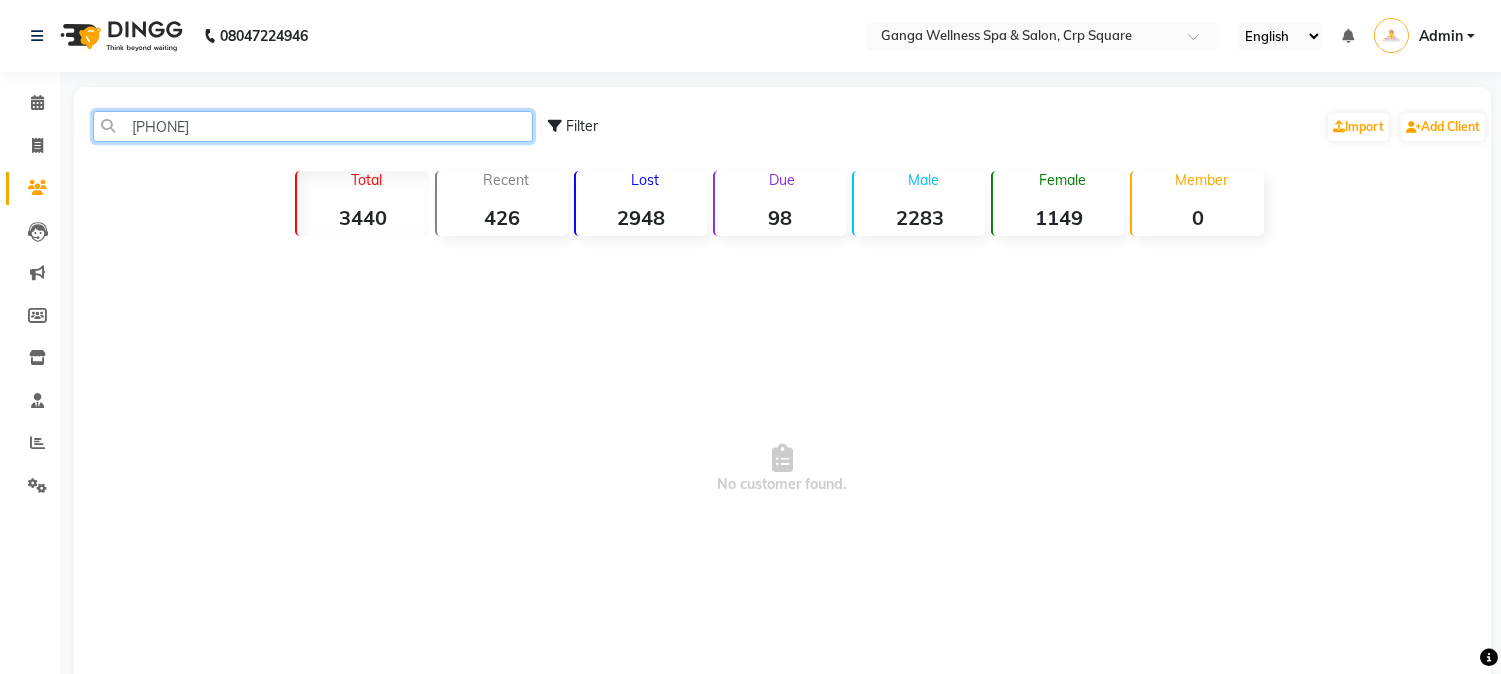 click on "[PHONE]" 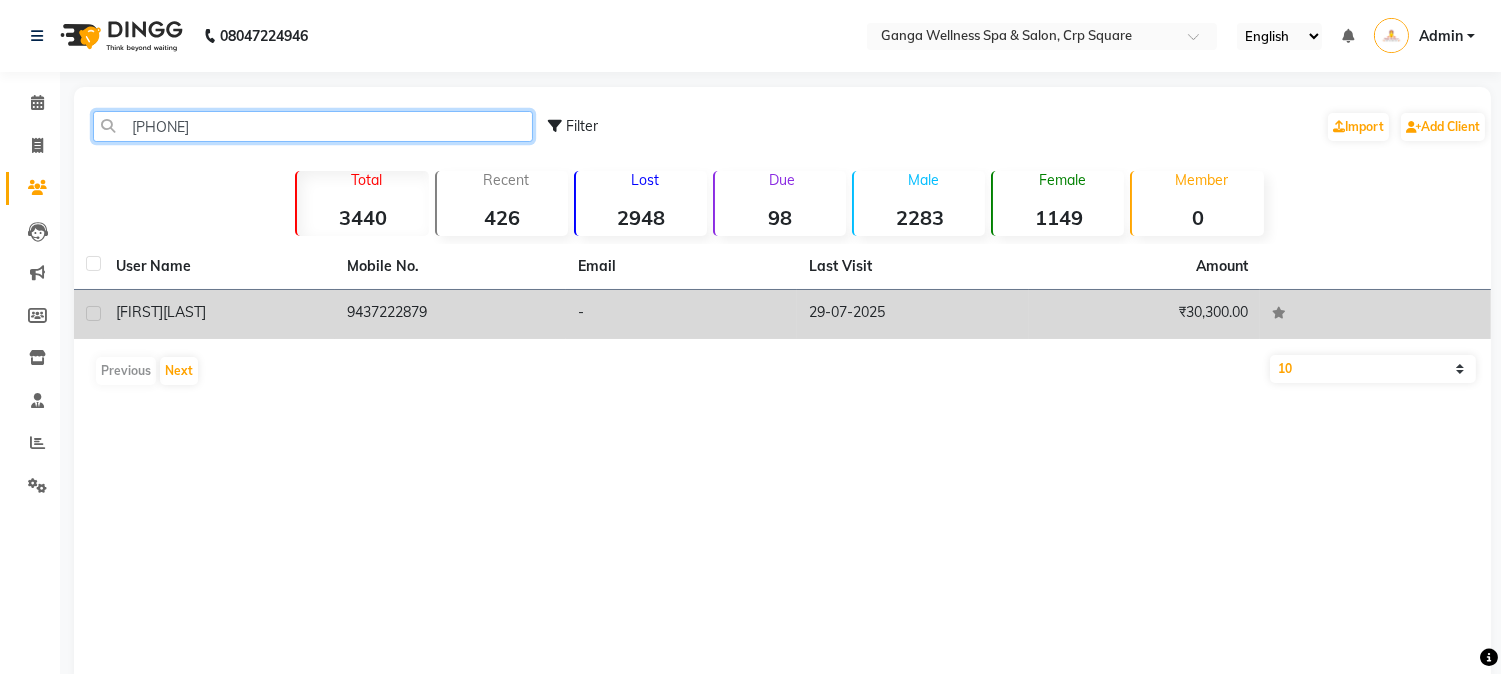 type on "[PHONE]" 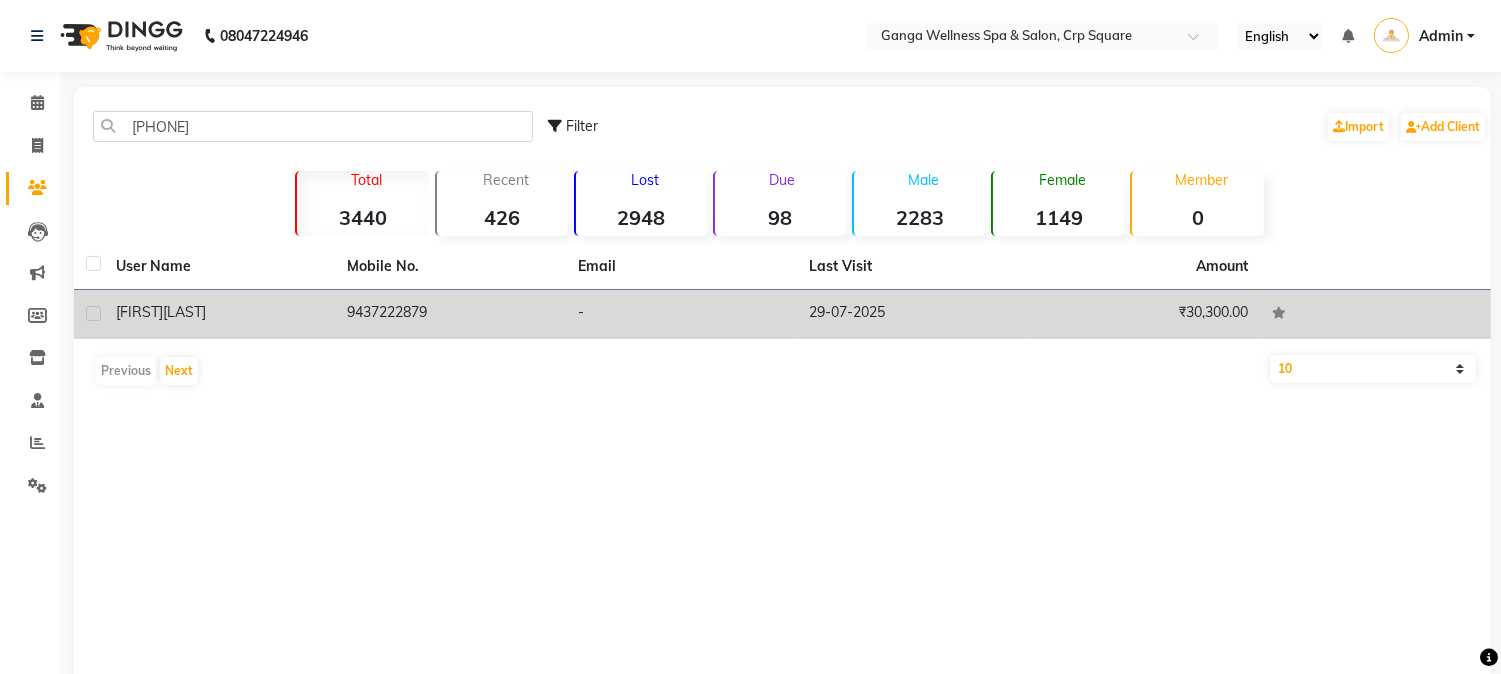 click on "9437222879" 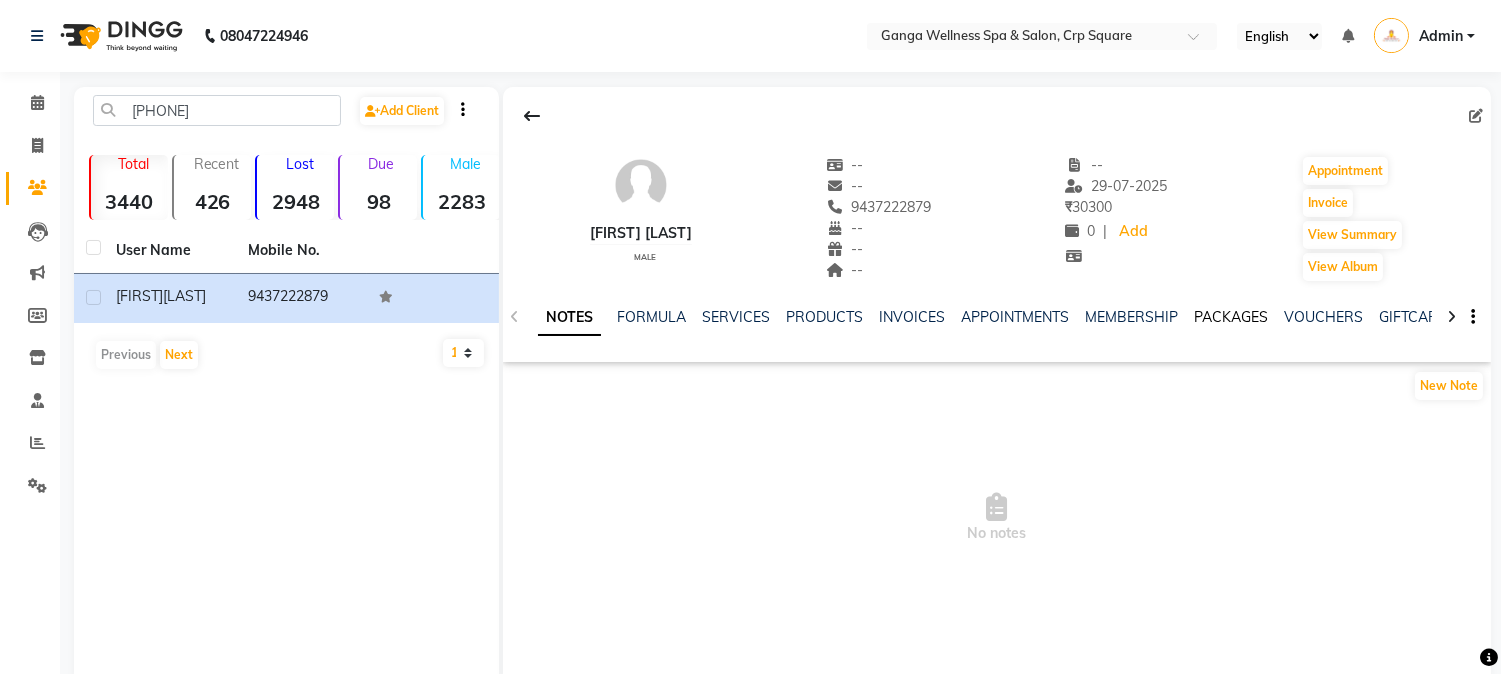 click on "PACKAGES" 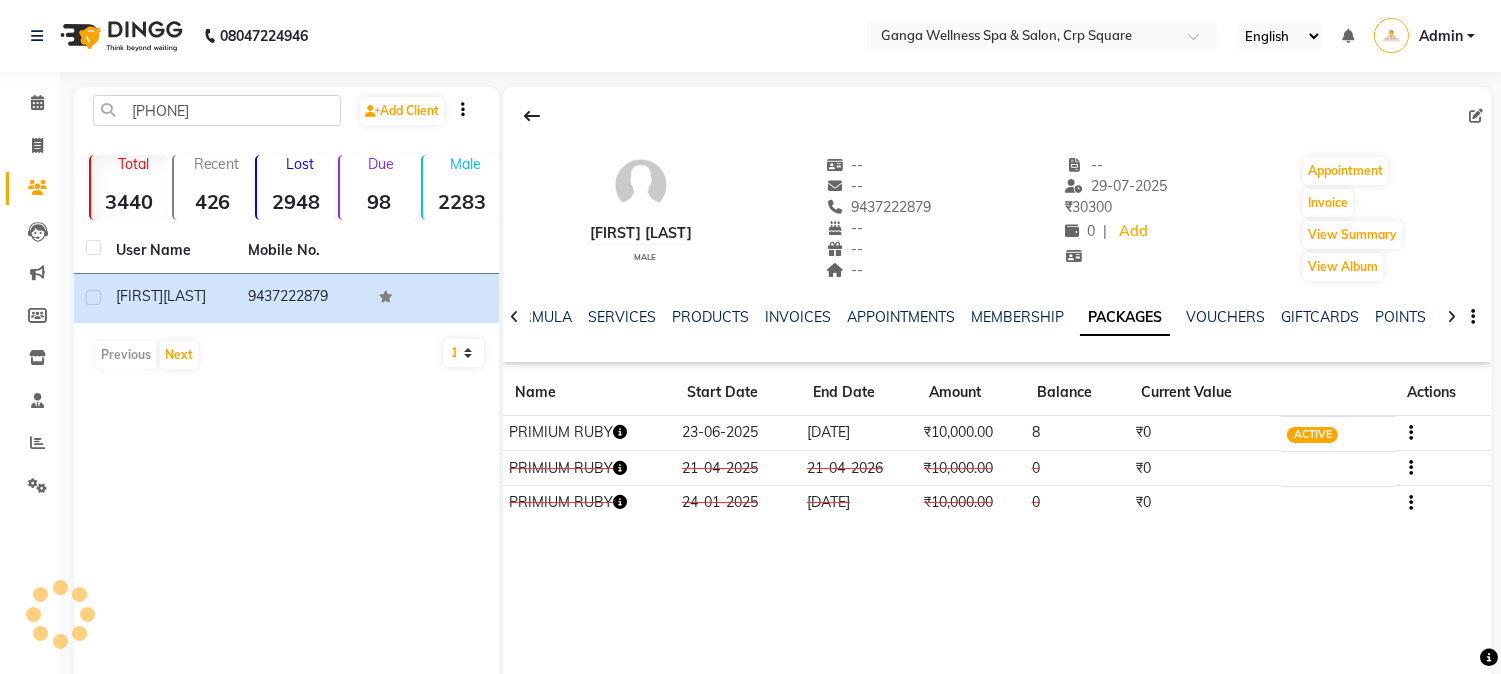 click 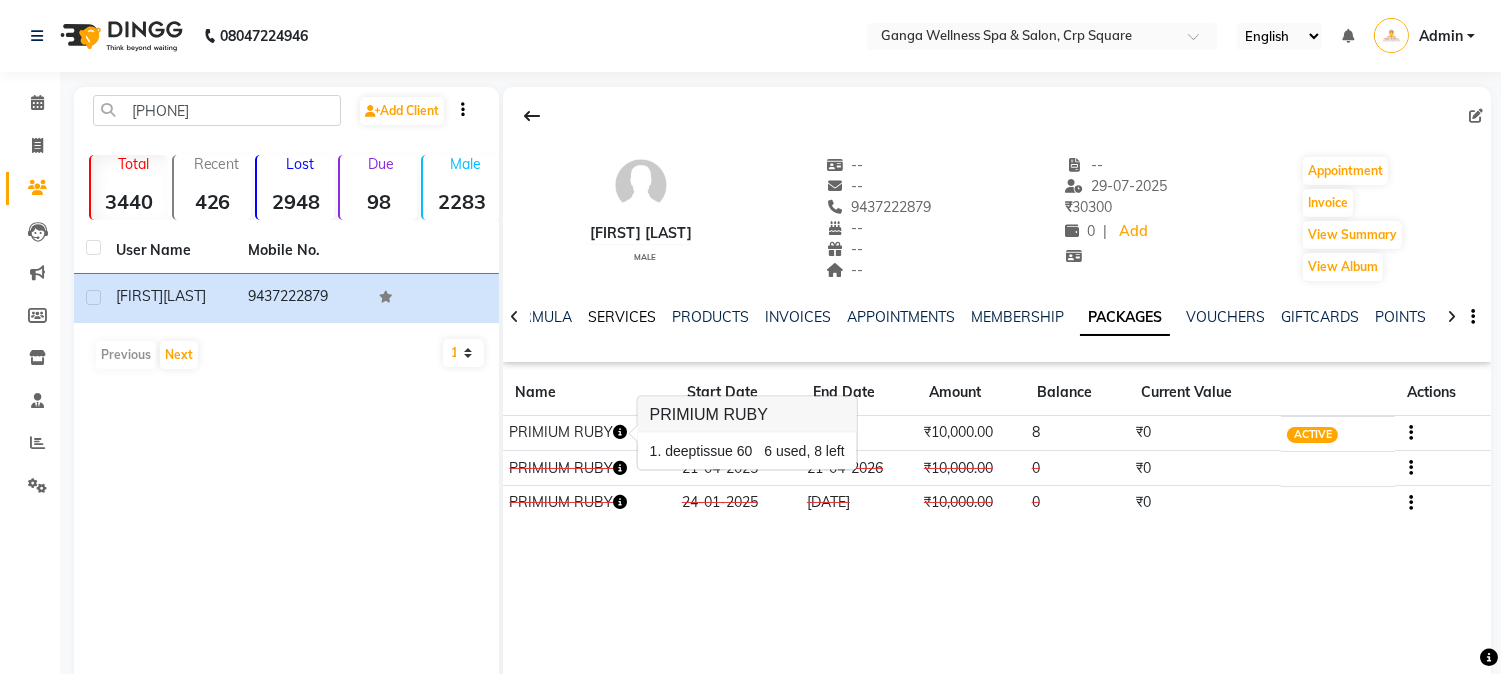click on "SERVICES" 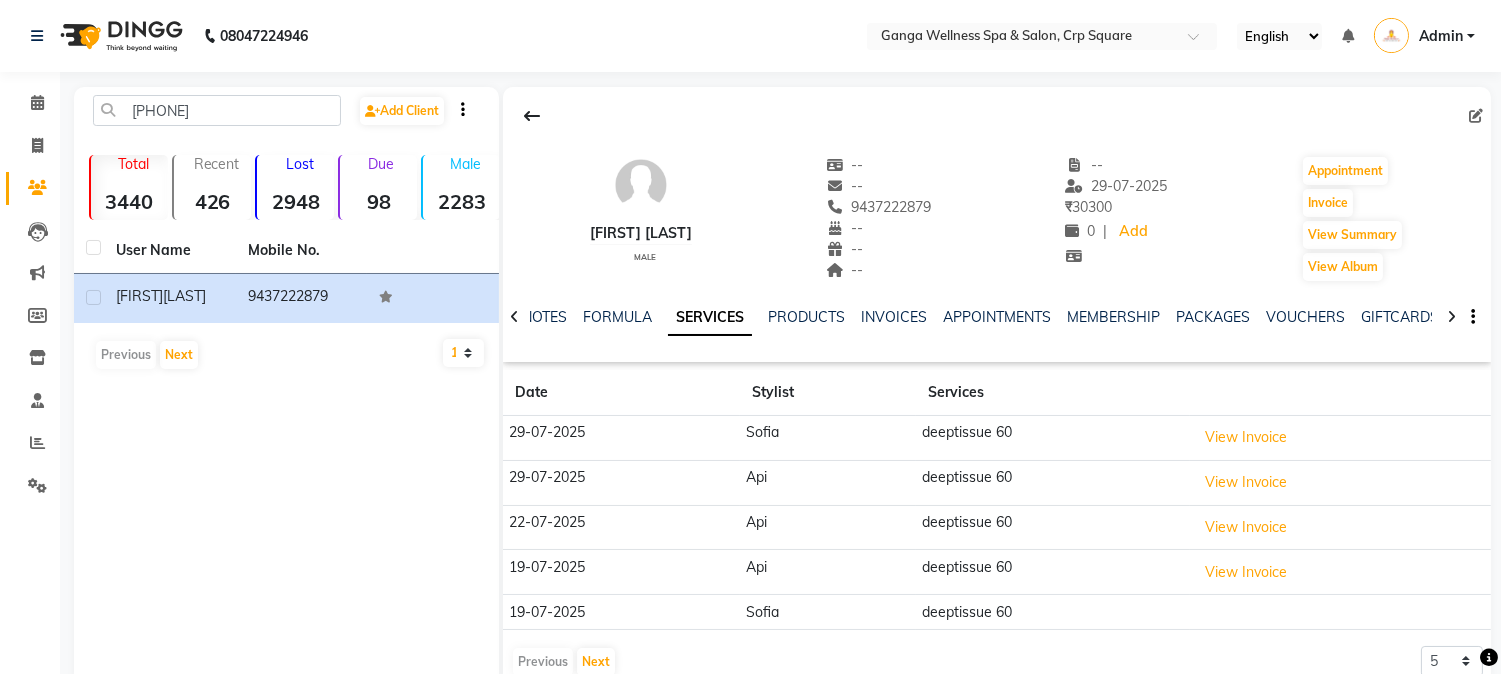 scroll, scrollTop: 43, scrollLeft: 0, axis: vertical 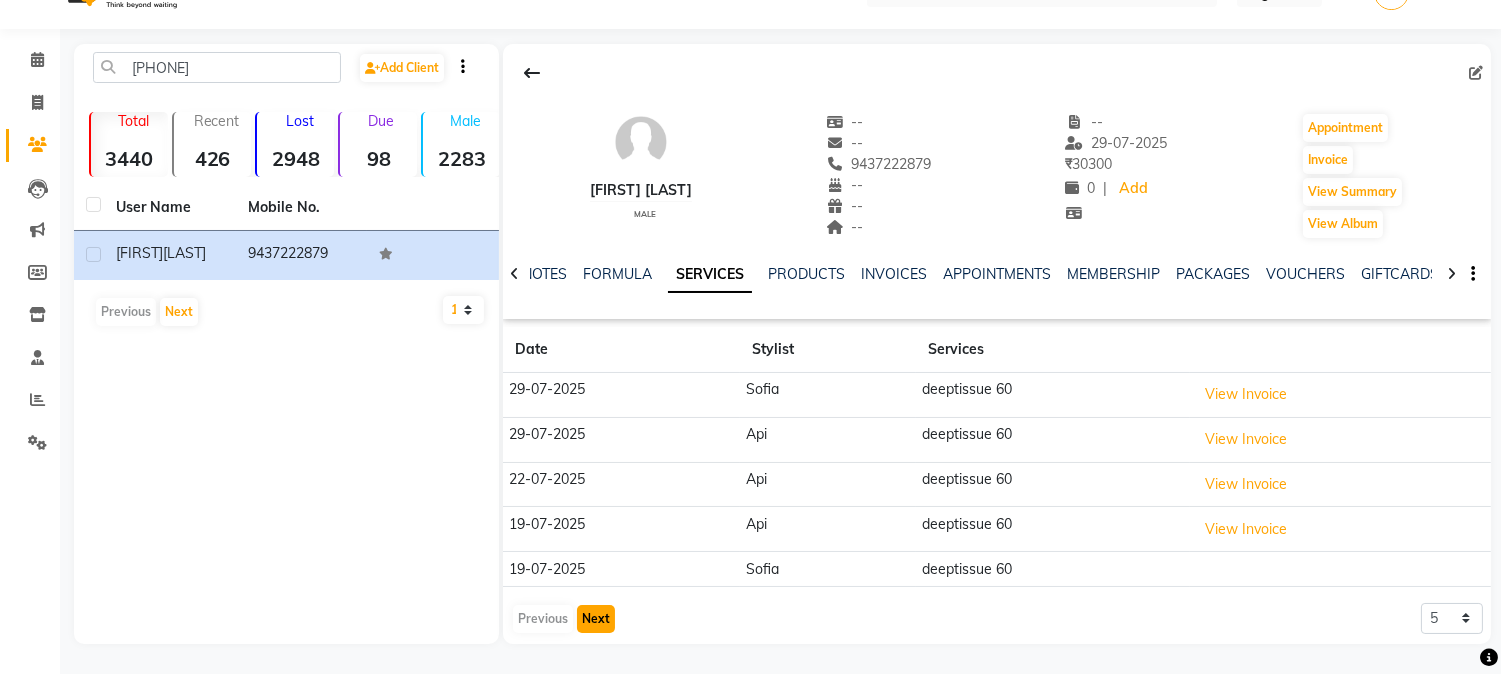click on "Next" 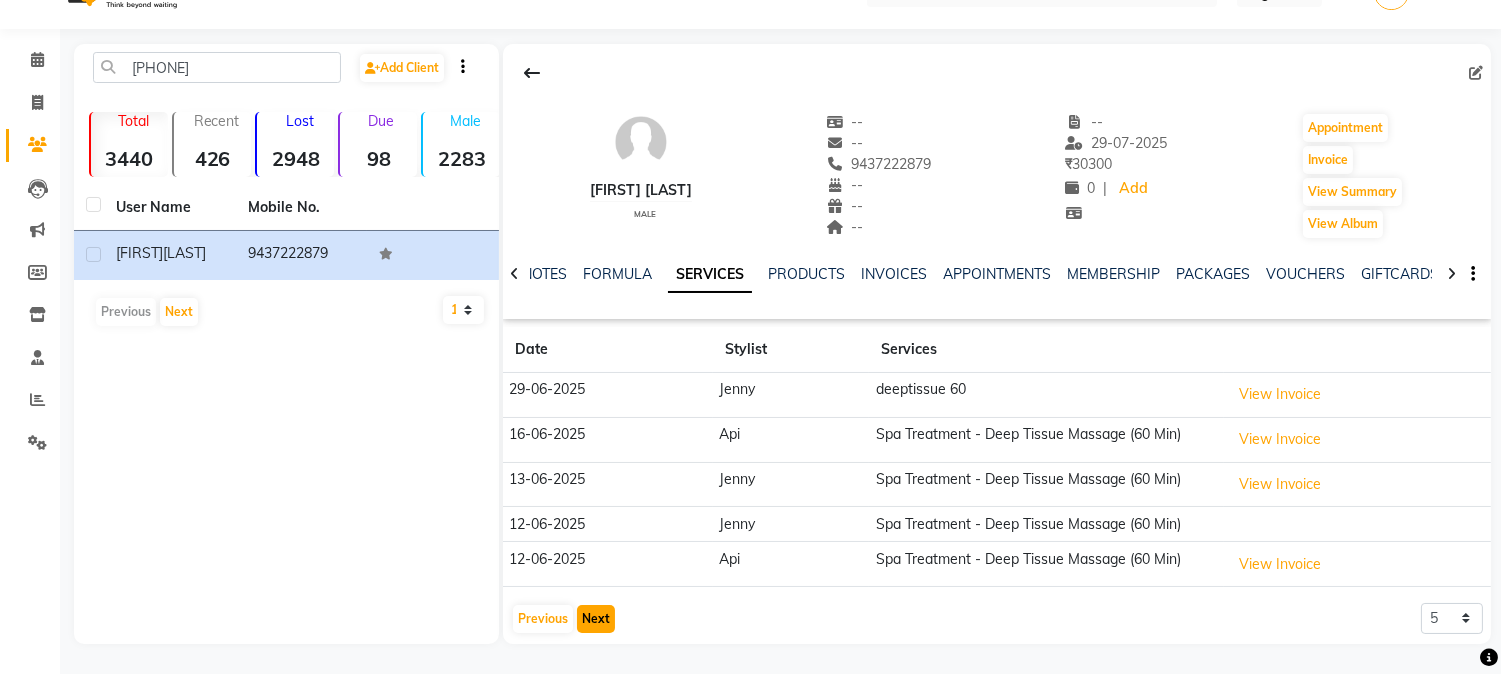 click on "Next" 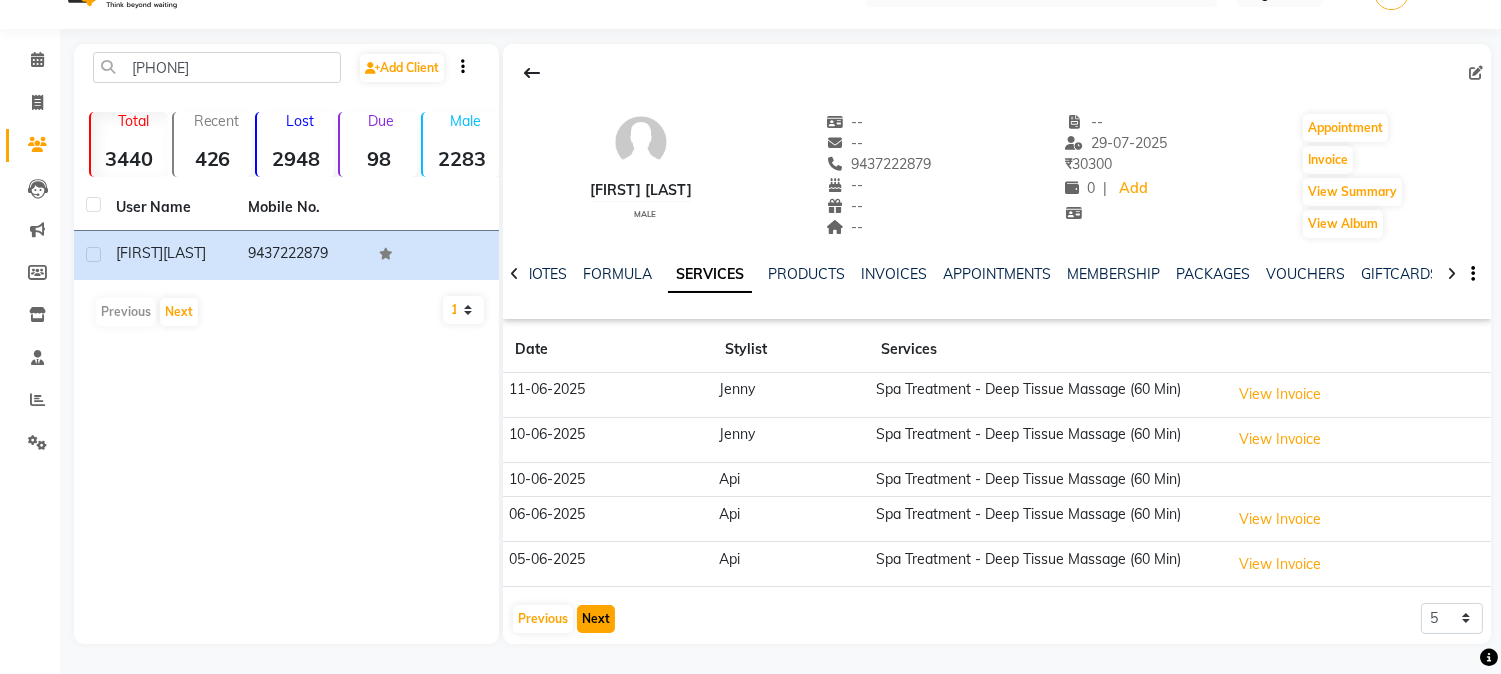 click on "Next" 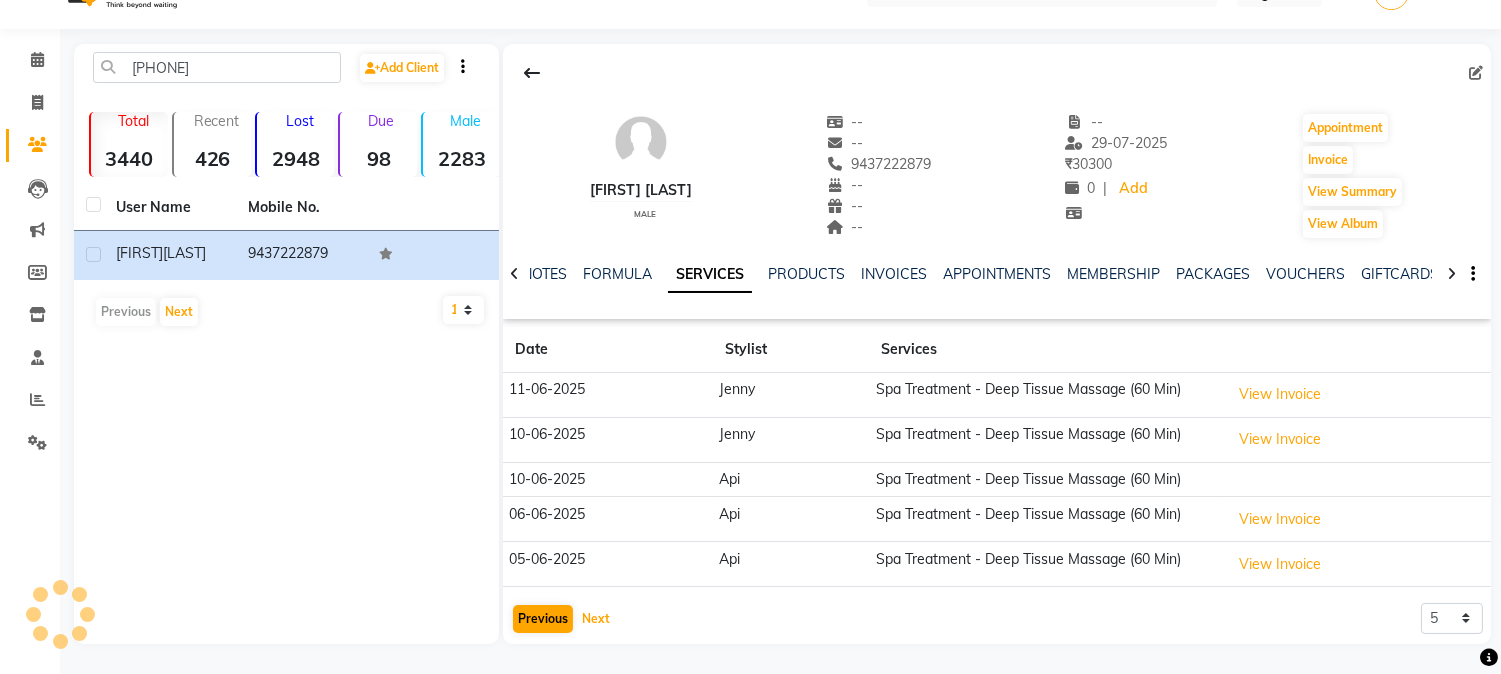 scroll, scrollTop: 42, scrollLeft: 0, axis: vertical 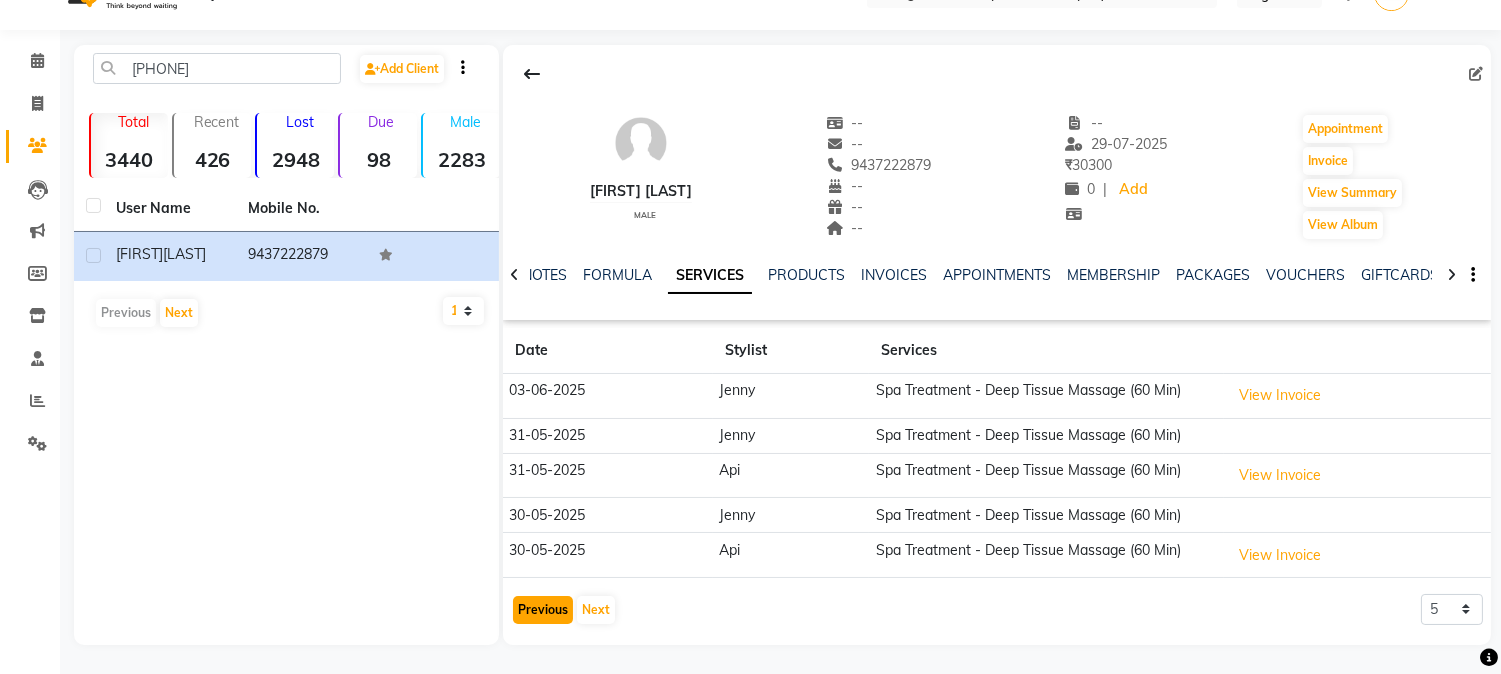 click on "Previous" 